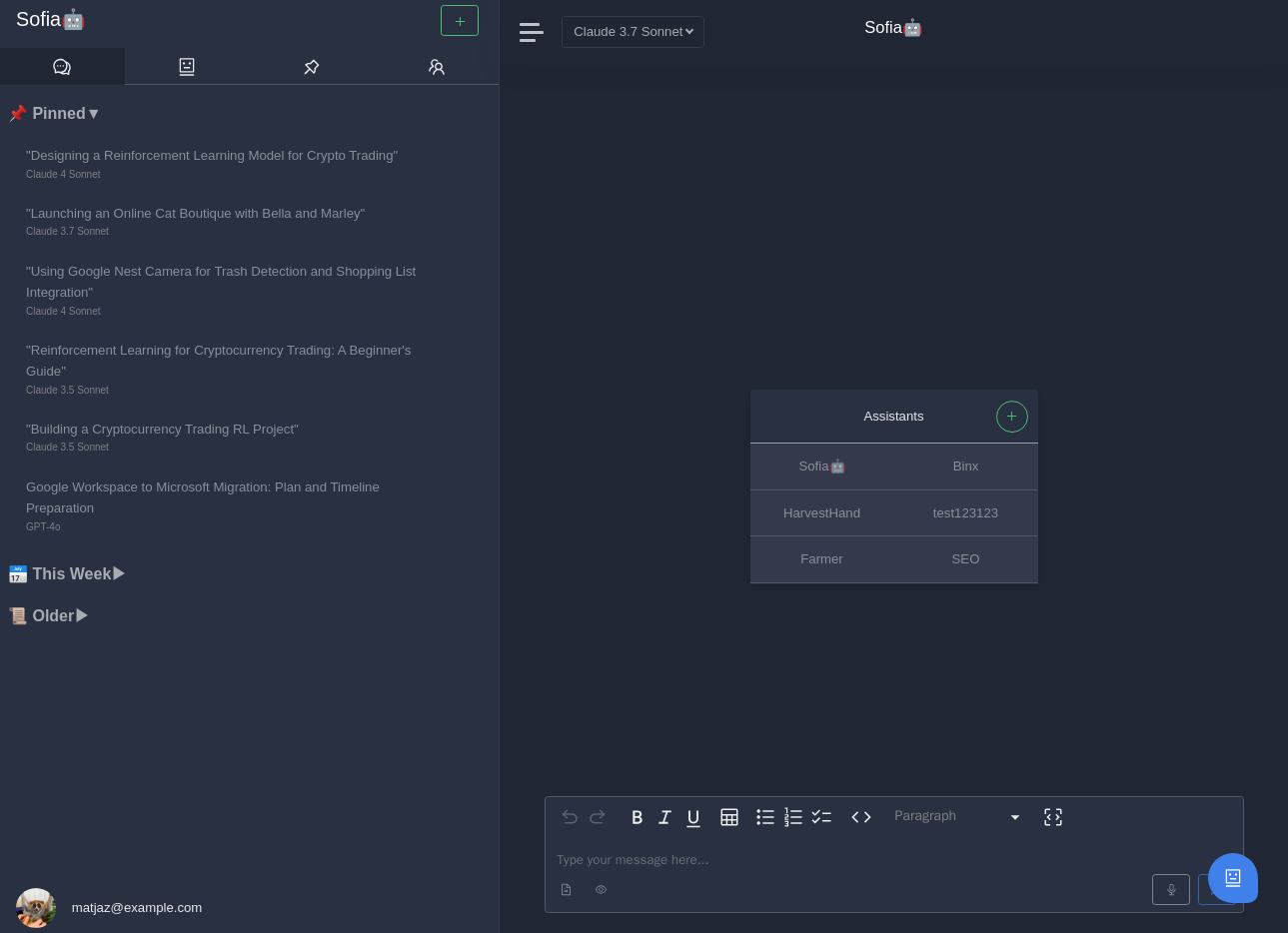 scroll, scrollTop: 0, scrollLeft: 0, axis: both 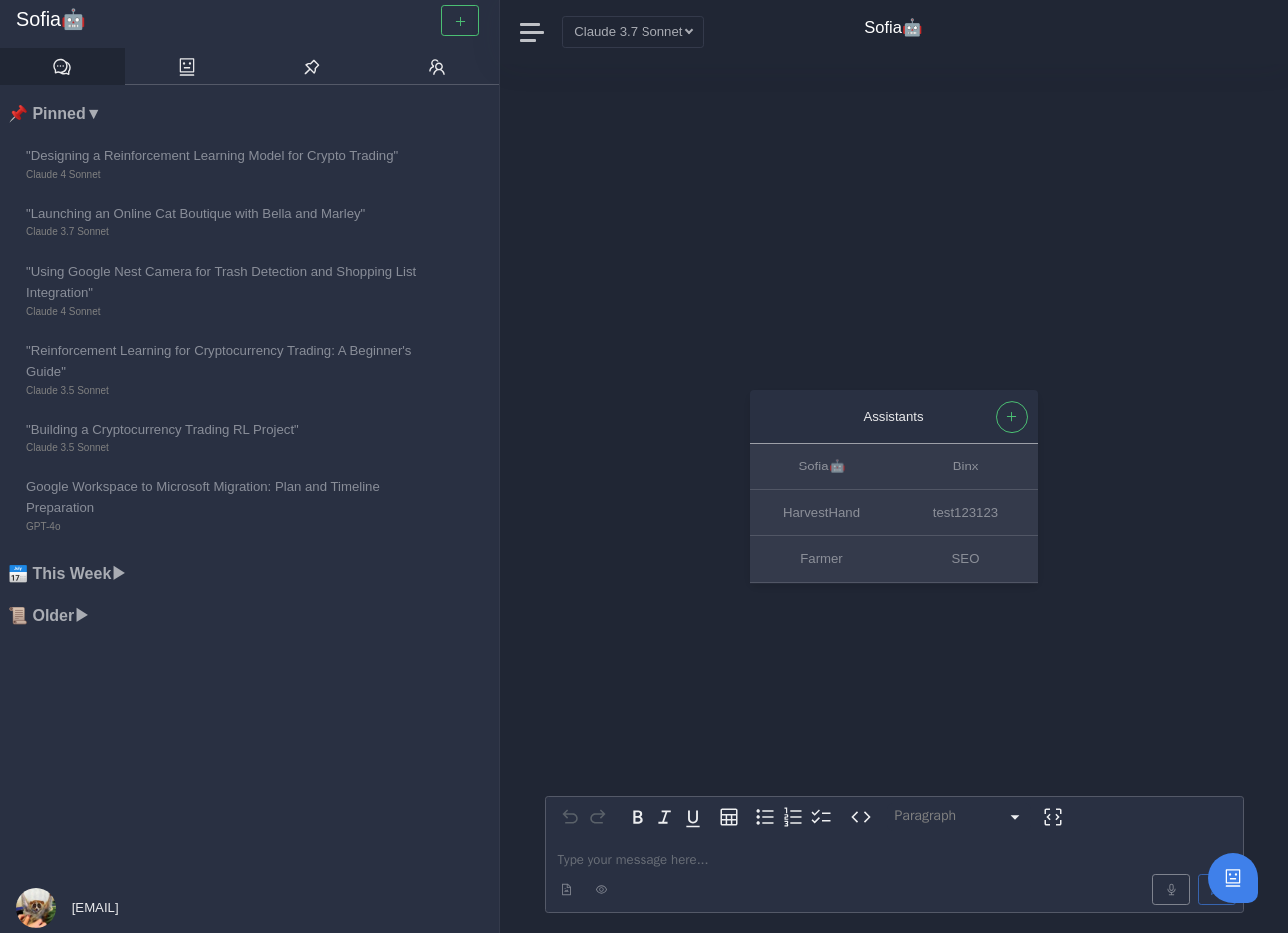 click on "[FIRST]@[DOMAIN]" at bounding box center [93, 907] 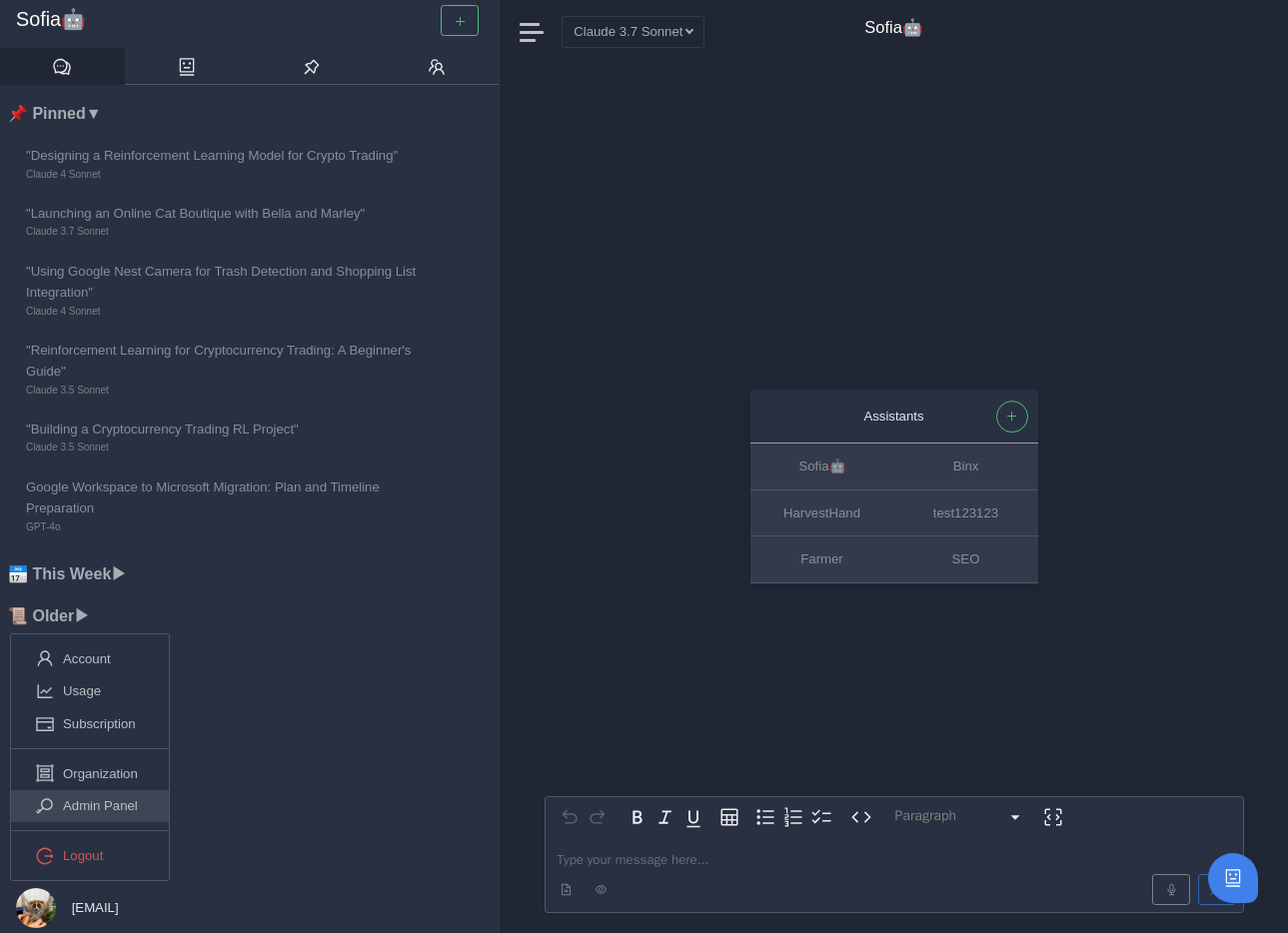 click on "Admin Panel" at bounding box center (100, 805) 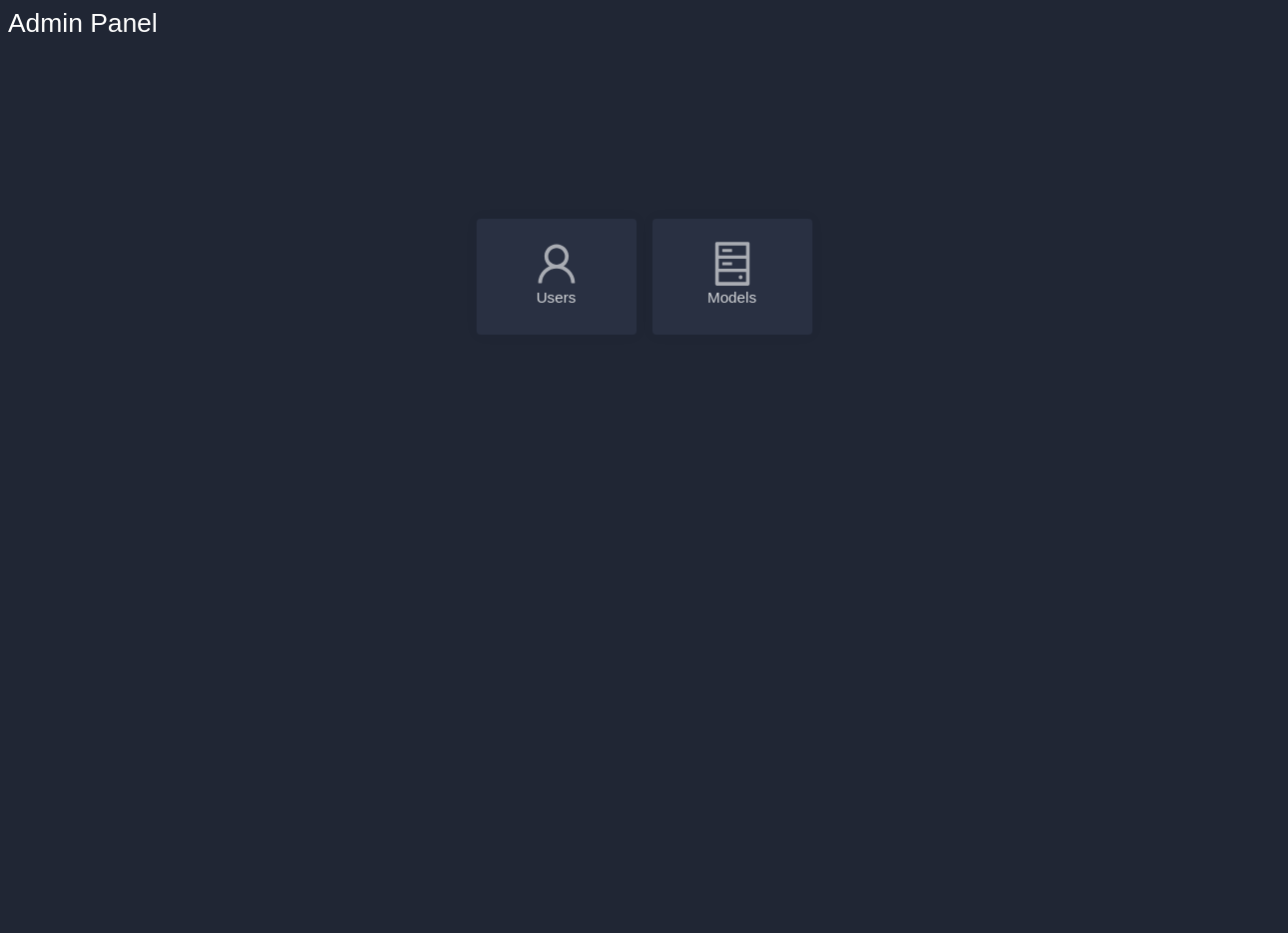 click on "Models" at bounding box center (732, 277) 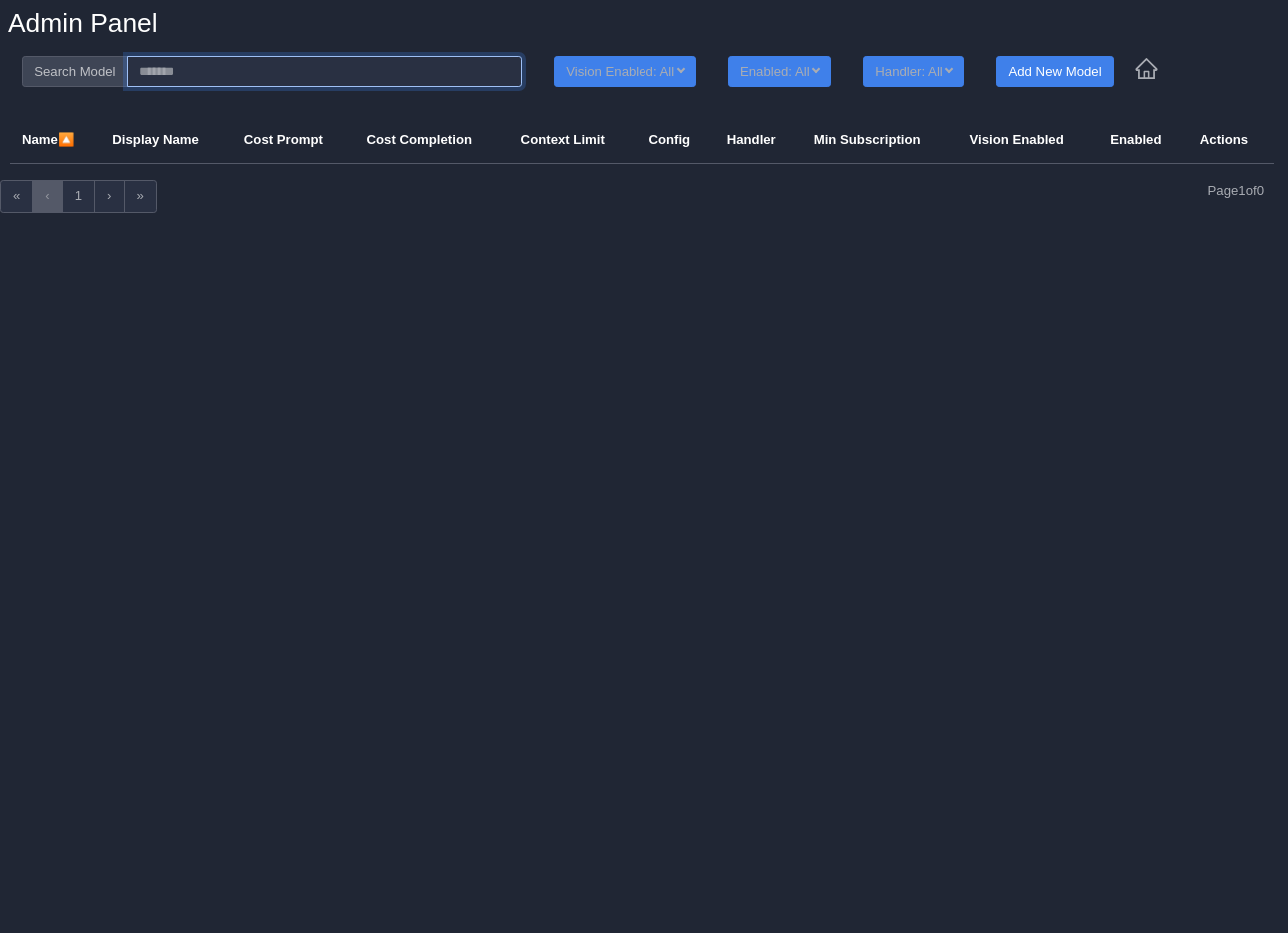 click at bounding box center (324, 71) 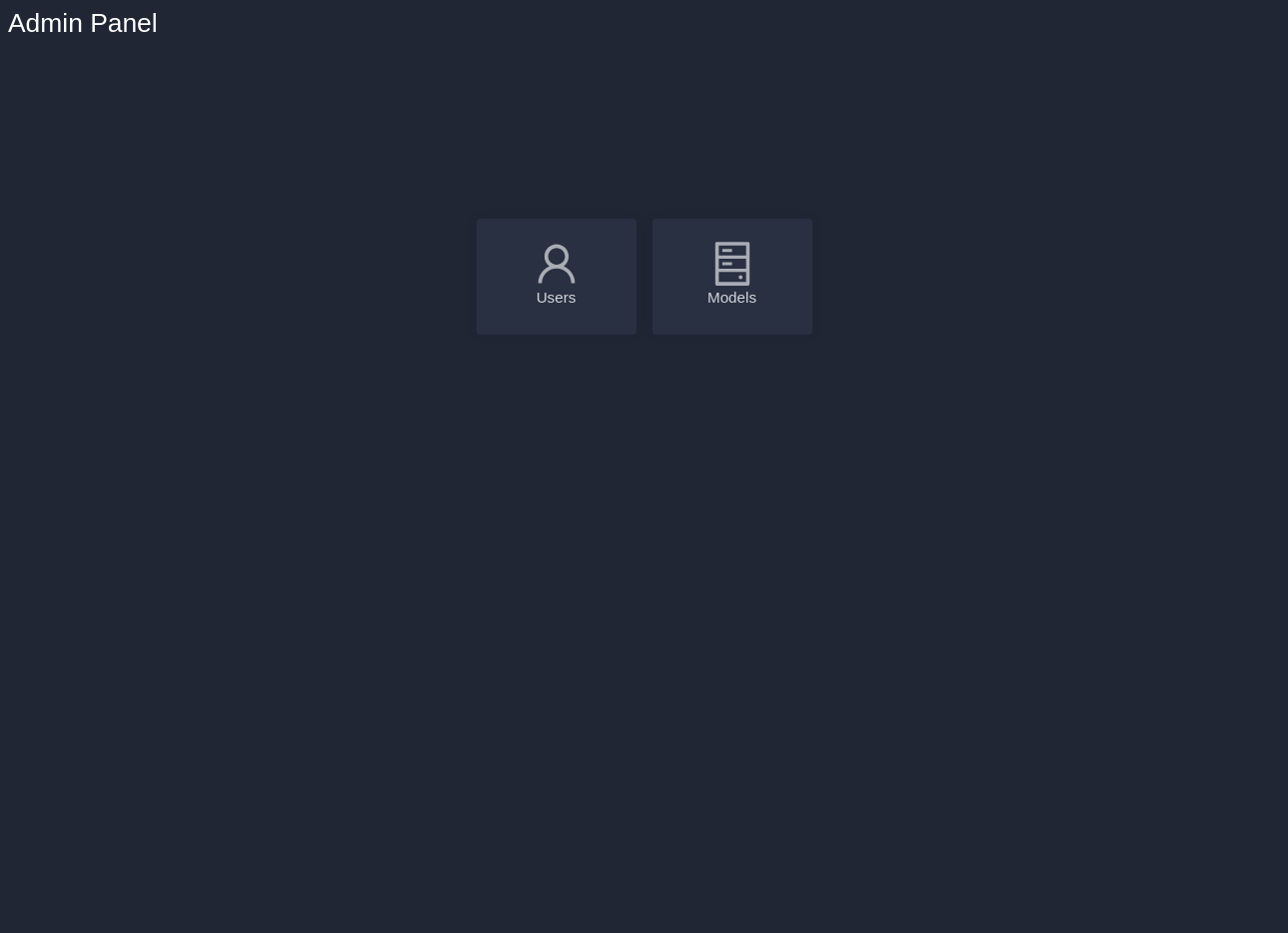 scroll, scrollTop: 0, scrollLeft: 0, axis: both 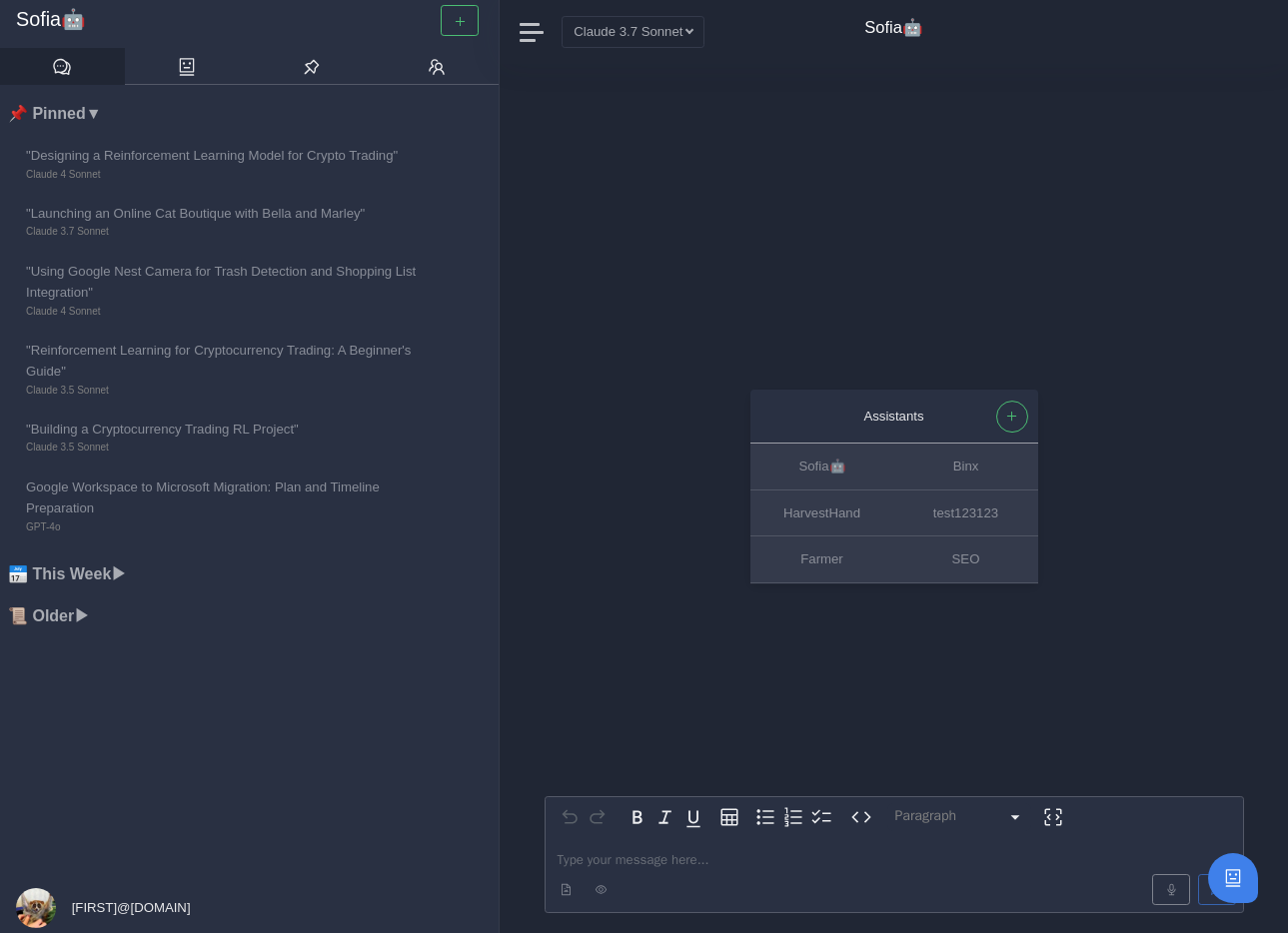 click on "📅 This Week  ▶" at bounding box center [253, 574] 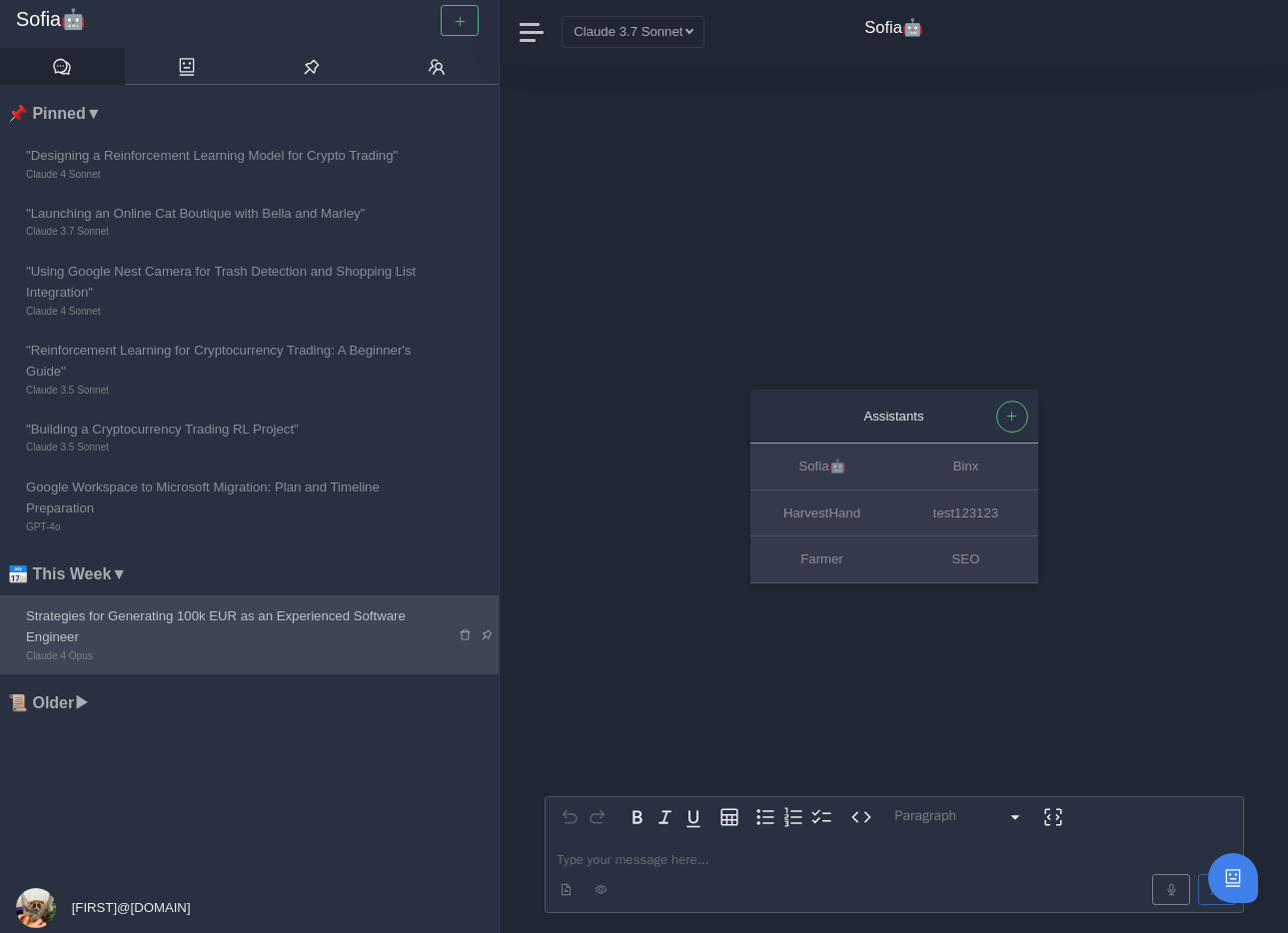 click on "Strategies for Generating 100k EUR as an Experienced Software Engineer" at bounding box center [227, 626] 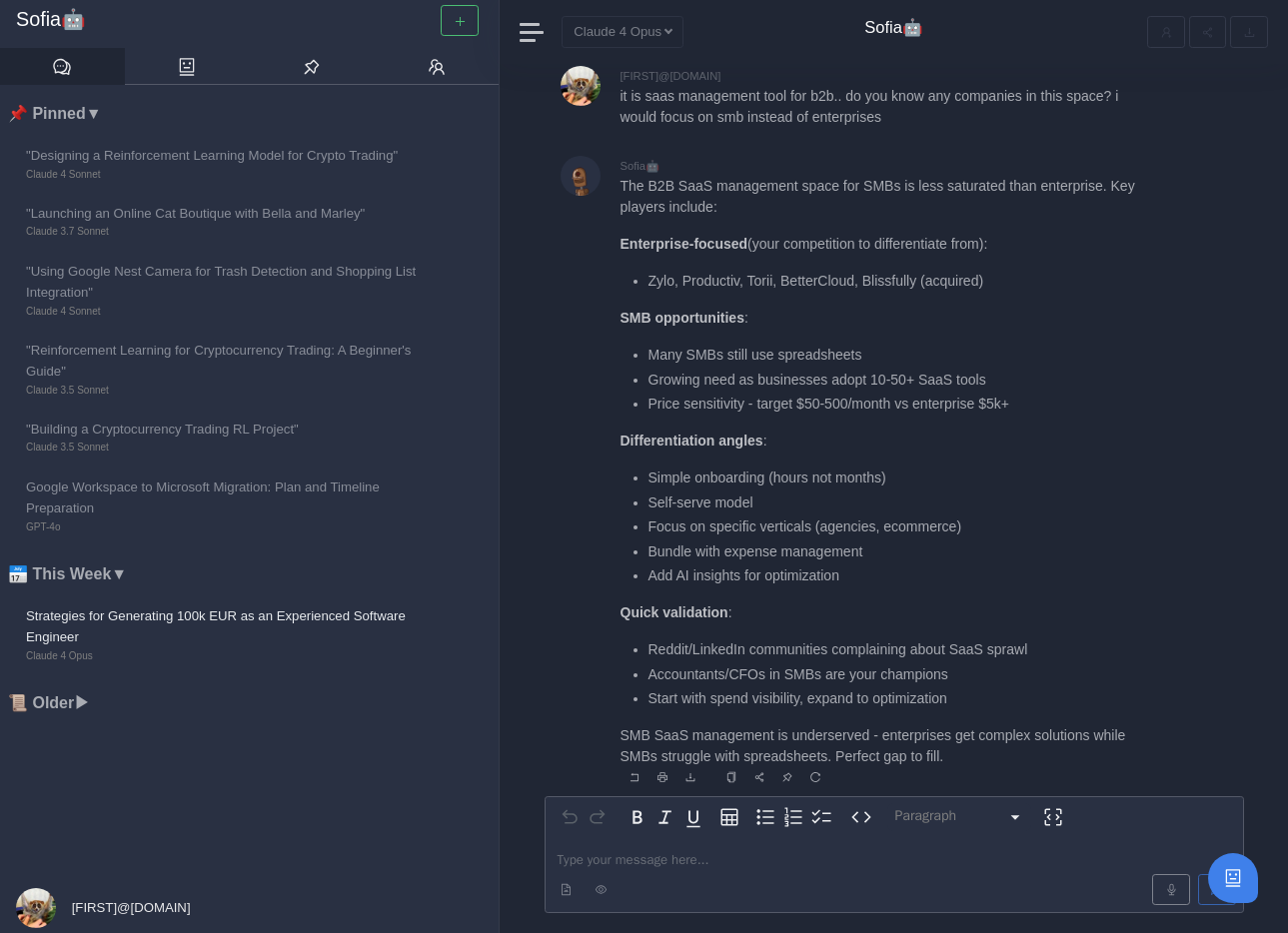 scroll, scrollTop: 2, scrollLeft: 0, axis: vertical 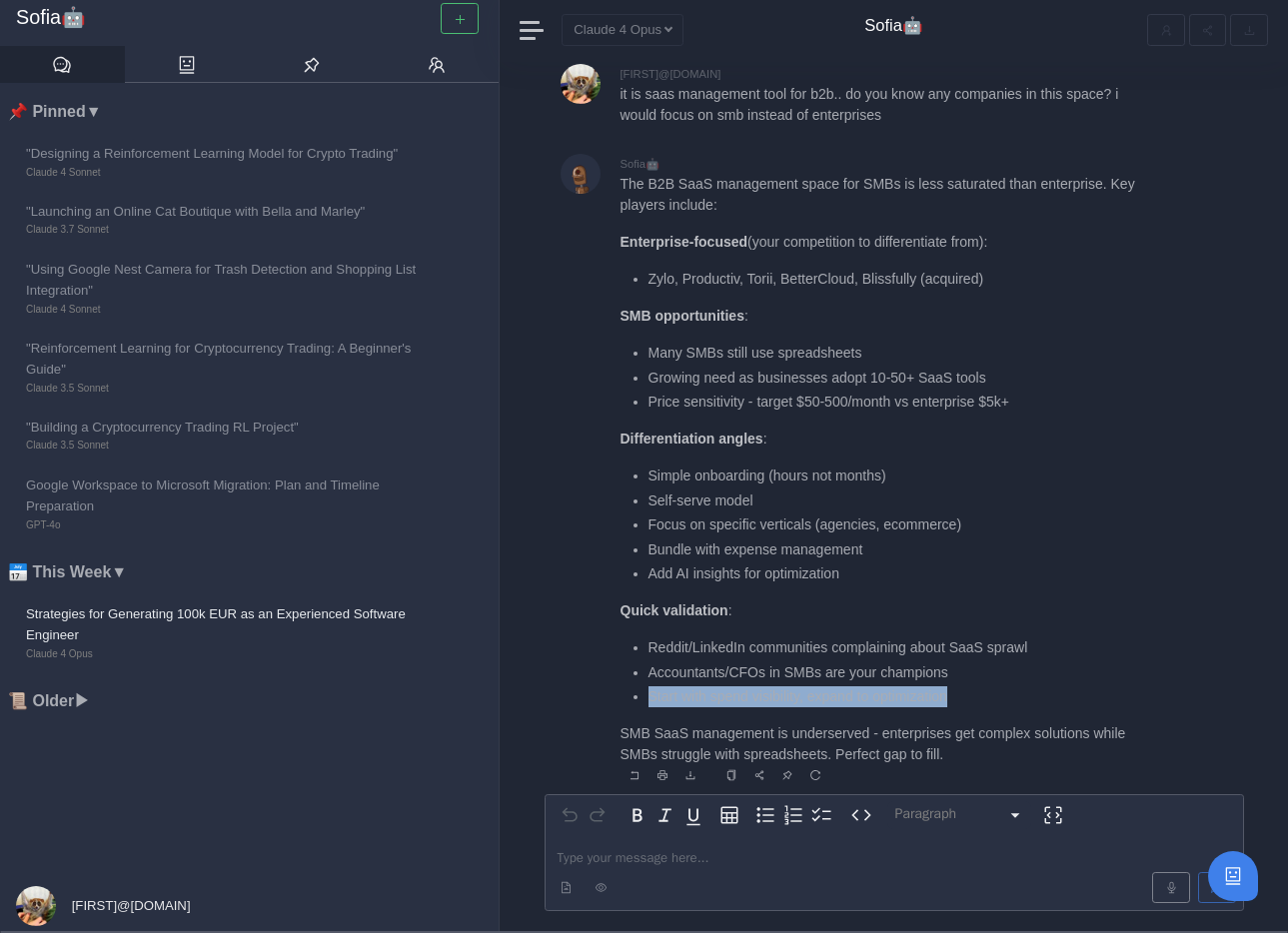 drag, startPoint x: 960, startPoint y: 704, endPoint x: 648, endPoint y: 689, distance: 312.36037 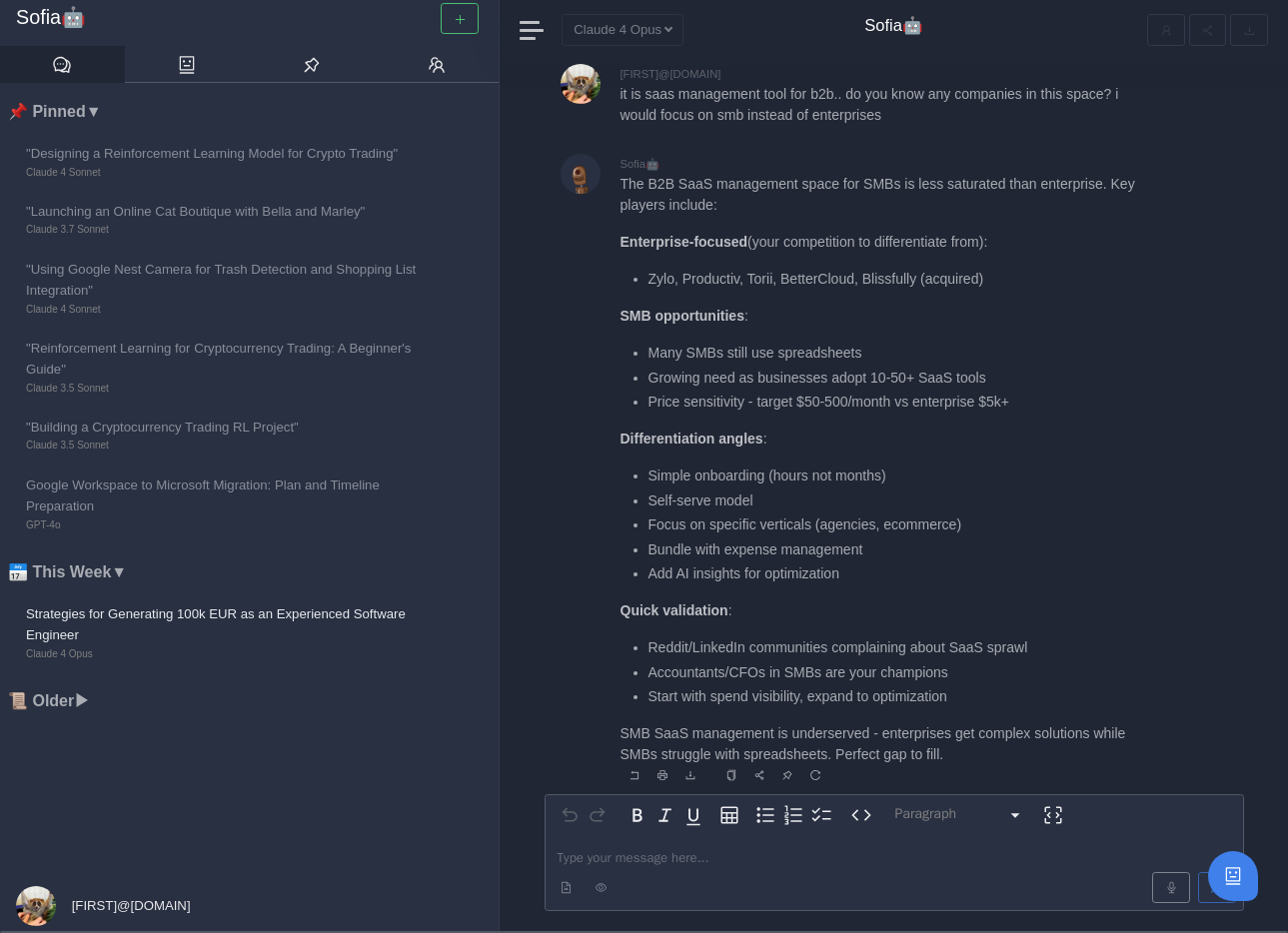 click on "Start with spend visibility, expand to optimization" at bounding box center [899, 696] 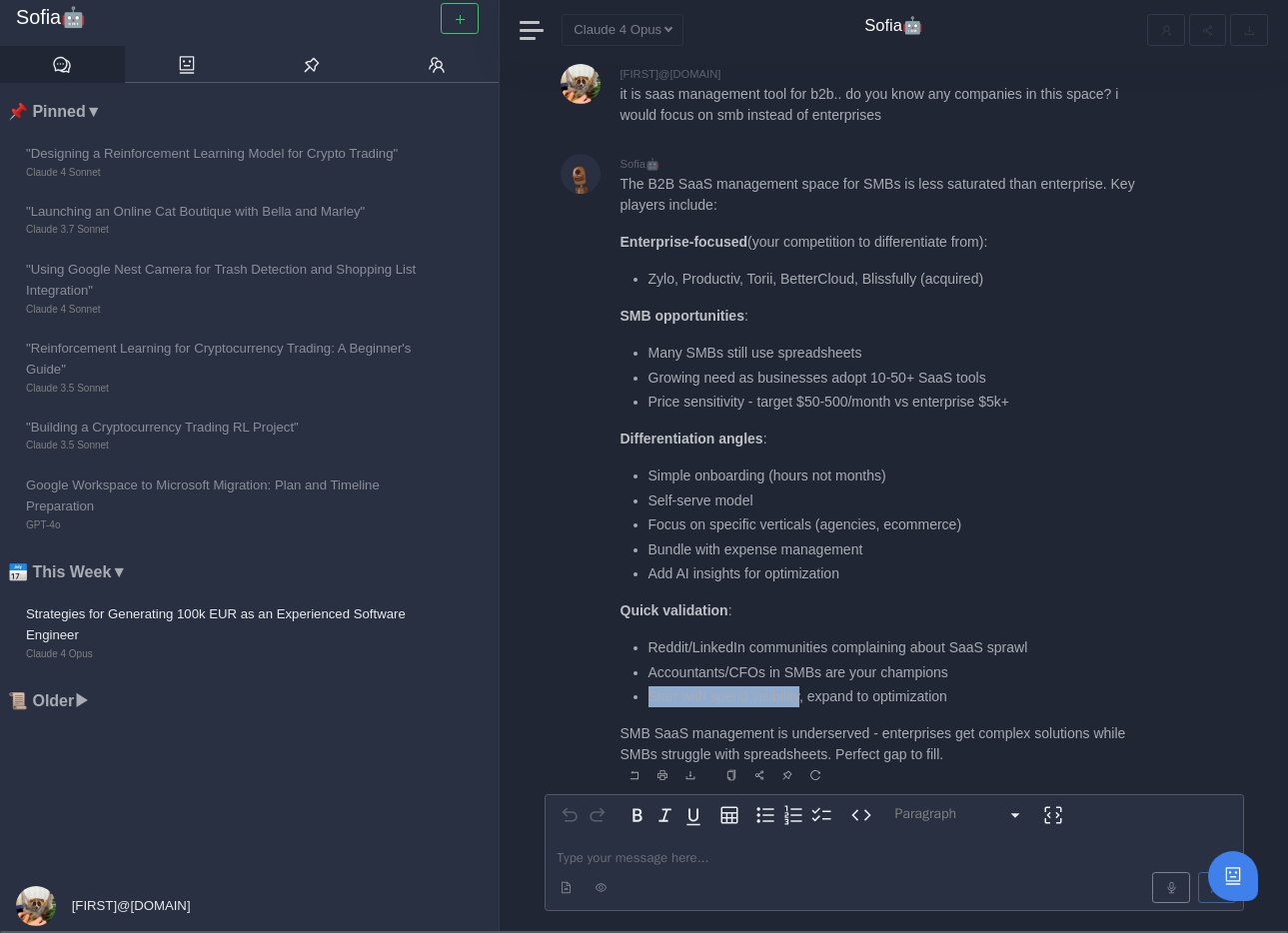 drag, startPoint x: 647, startPoint y: 694, endPoint x: 810, endPoint y: 697, distance: 163.0276 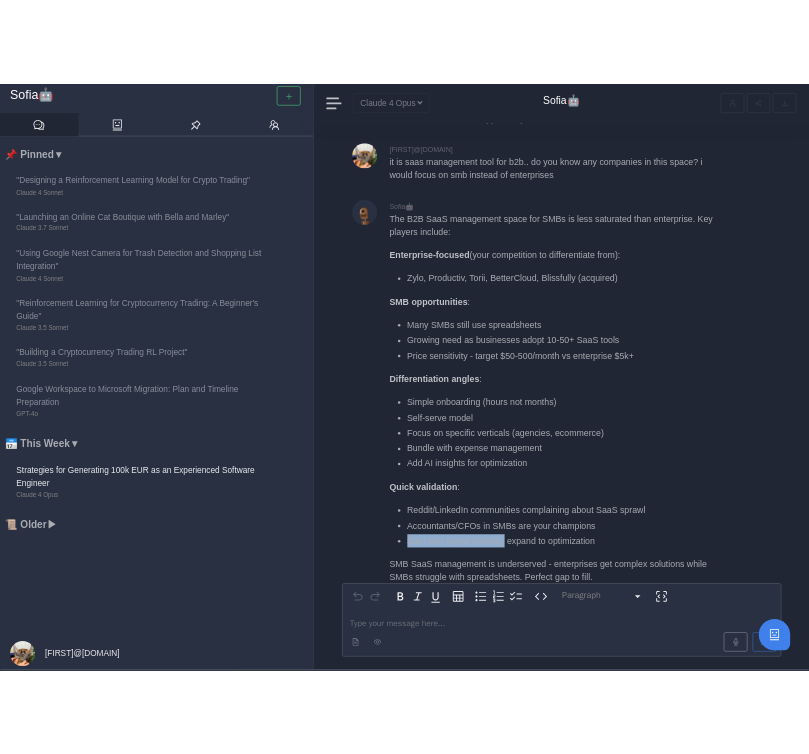 scroll, scrollTop: 0, scrollLeft: 0, axis: both 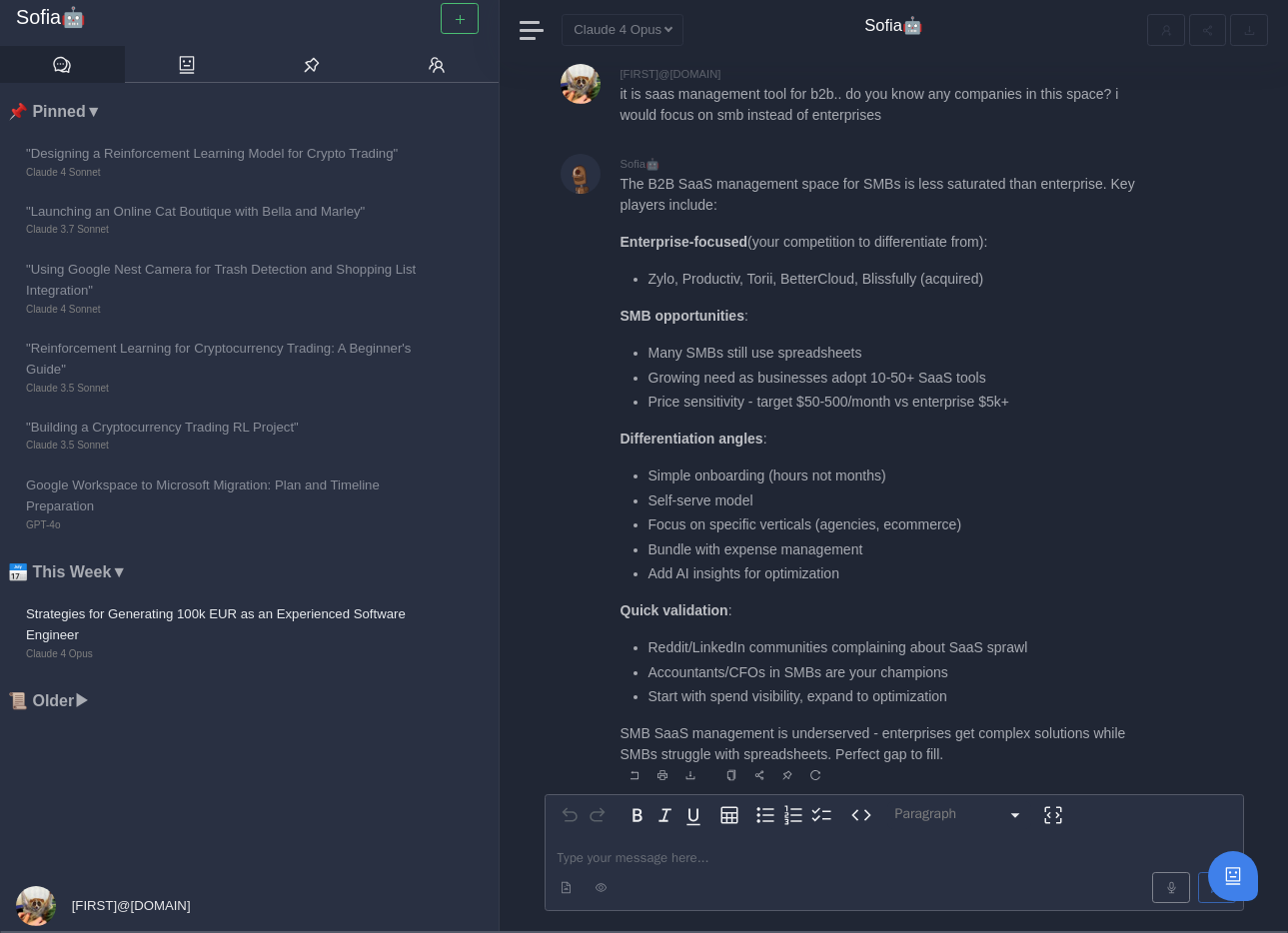 click on "Add AI insights for optimization" at bounding box center (899, 573) 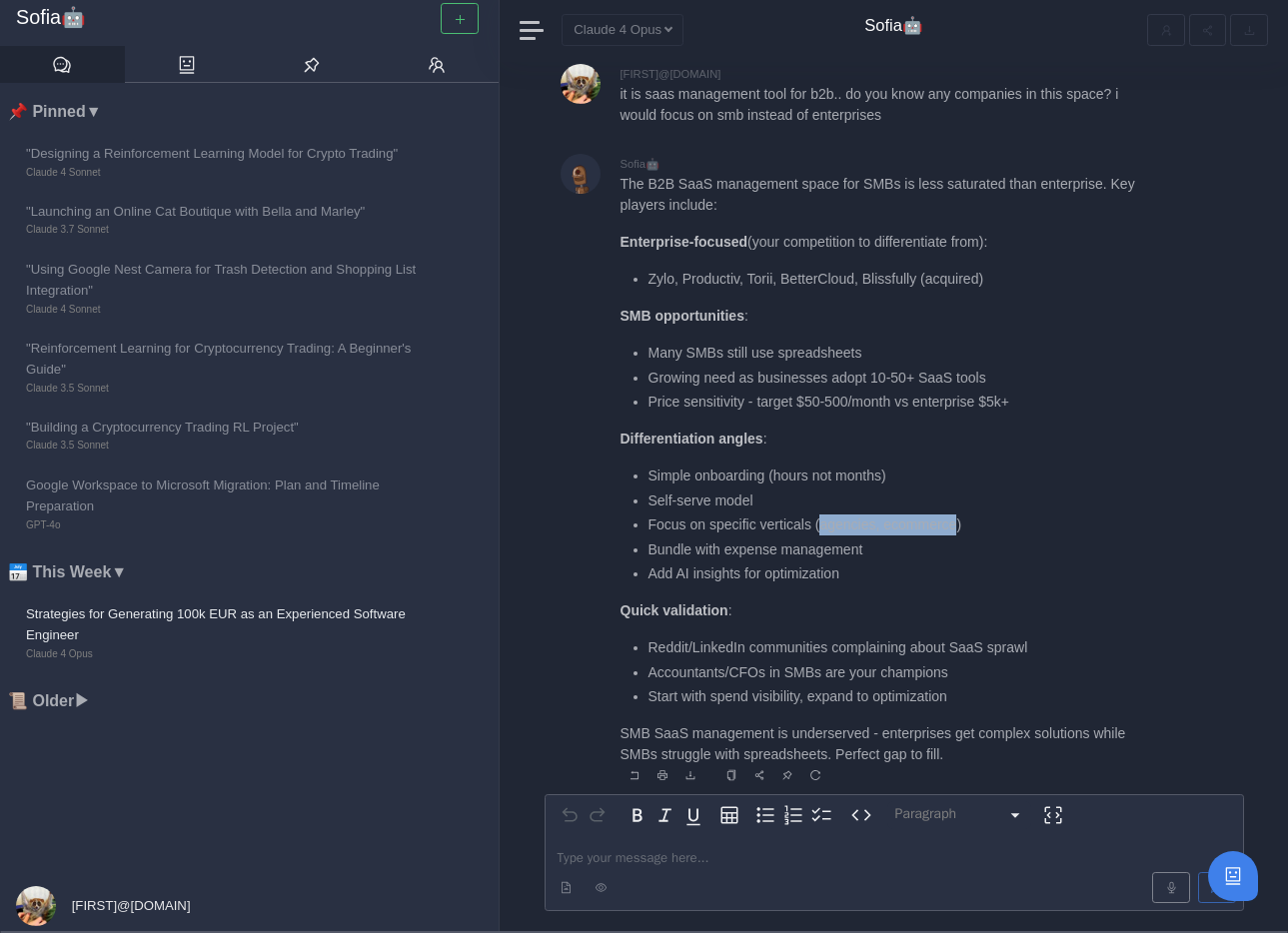 drag, startPoint x: 968, startPoint y: 531, endPoint x: 829, endPoint y: 529, distance: 139.01439 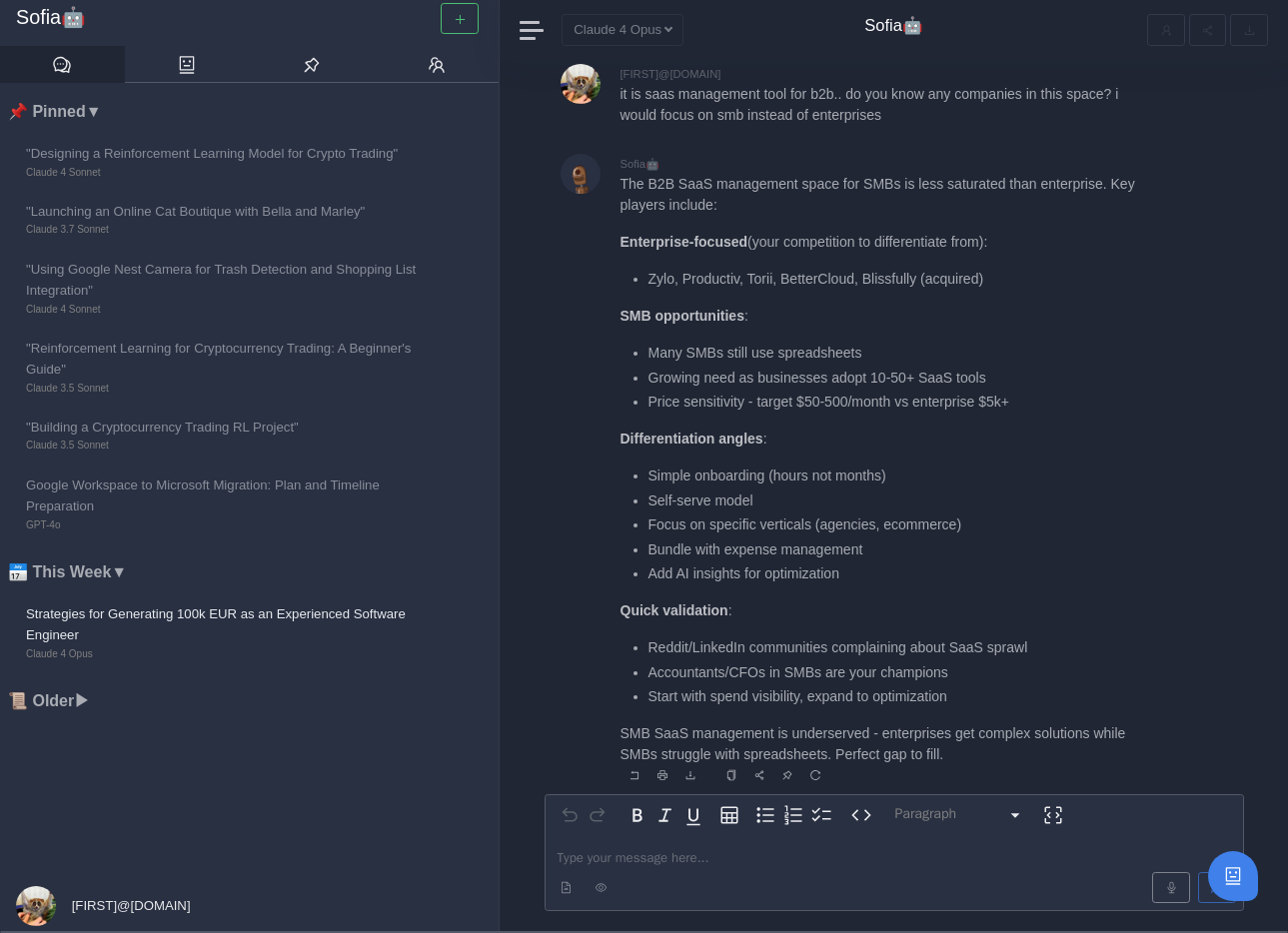 click on "Differentiation angles :" at bounding box center [885, 439] 